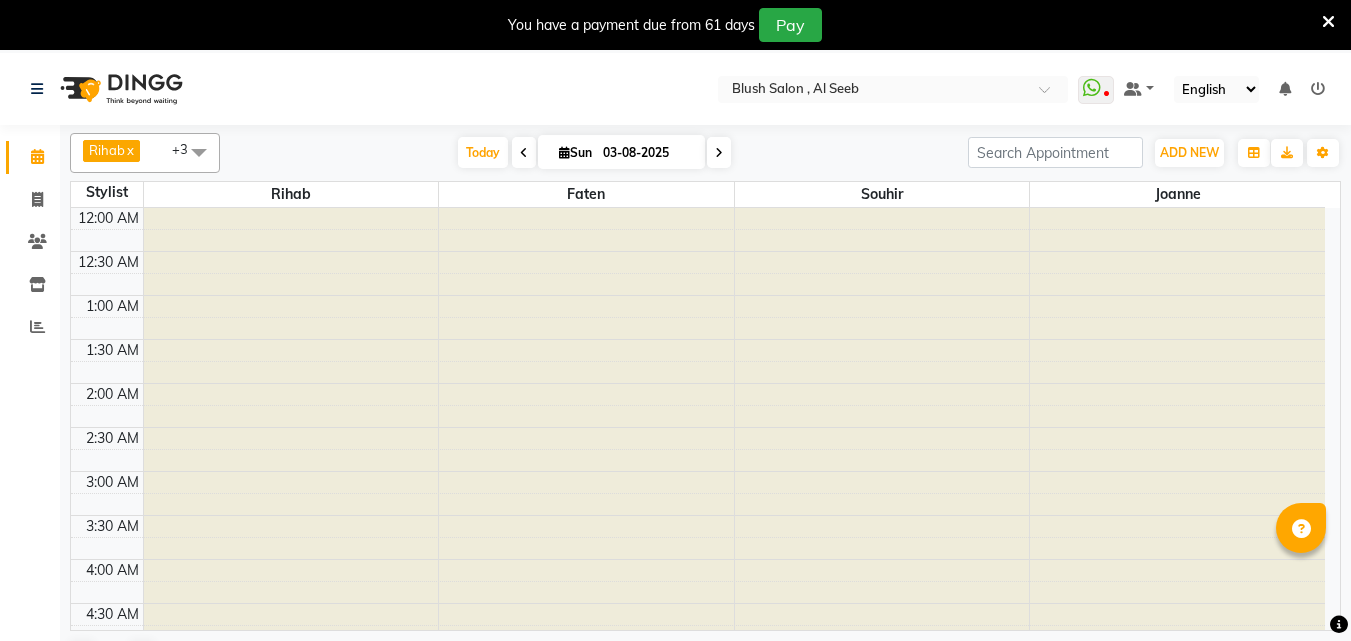 scroll, scrollTop: 2, scrollLeft: 0, axis: vertical 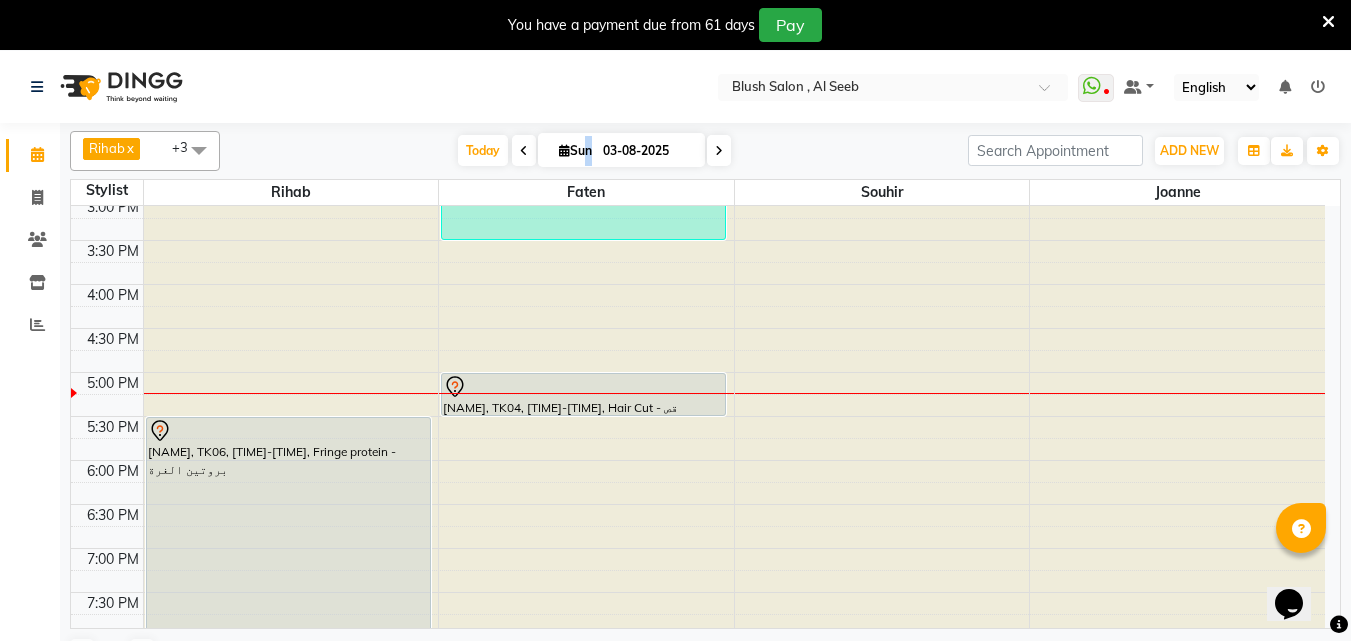 click on "[DAY] [DATE]-[YEAR]" at bounding box center [621, 150] 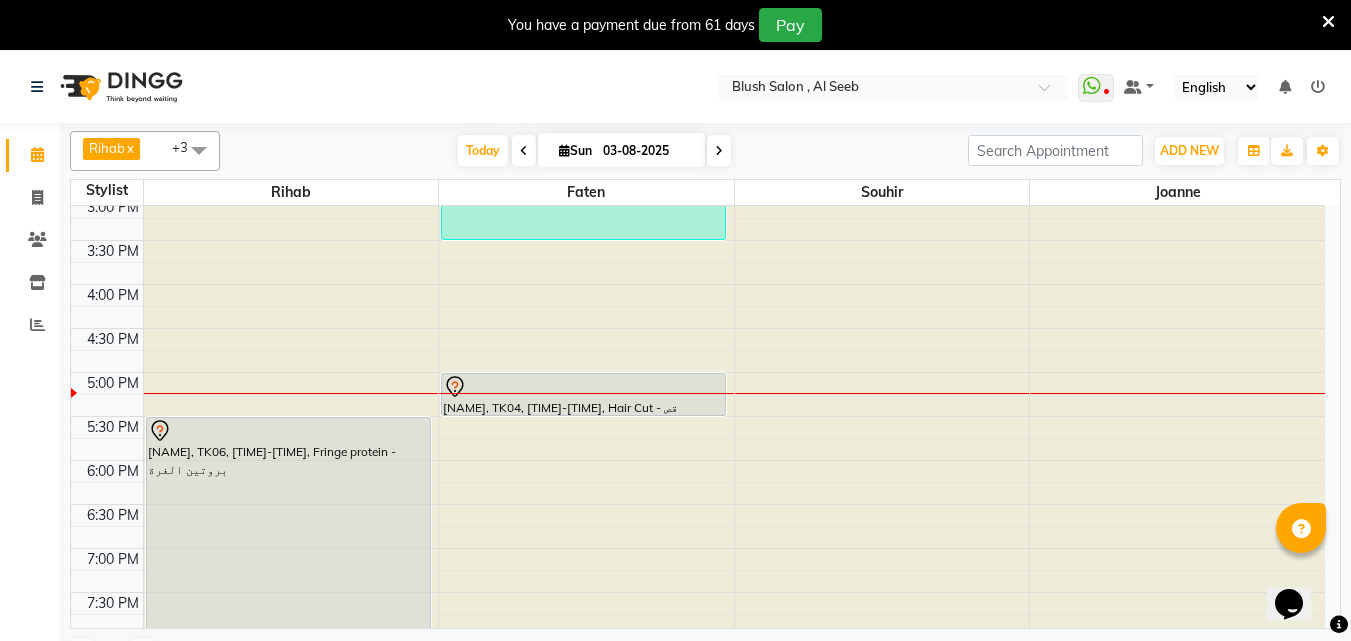 click on "Sun" at bounding box center (575, 150) 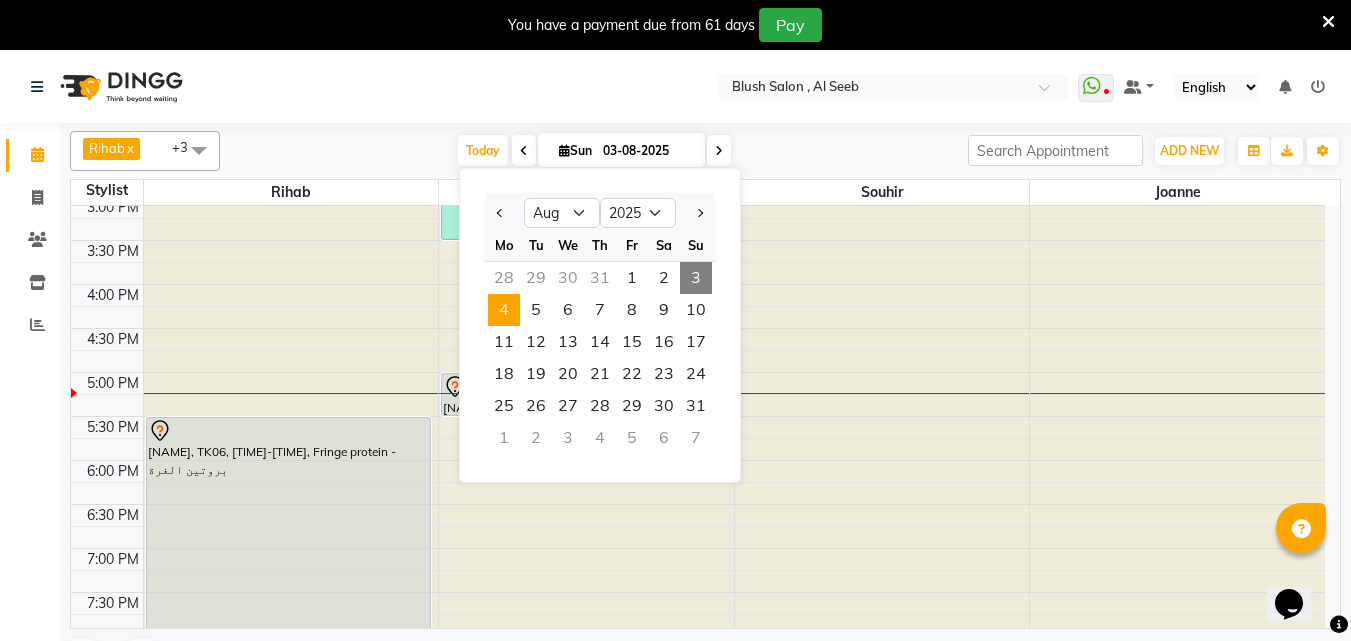 click on "4" at bounding box center [504, 310] 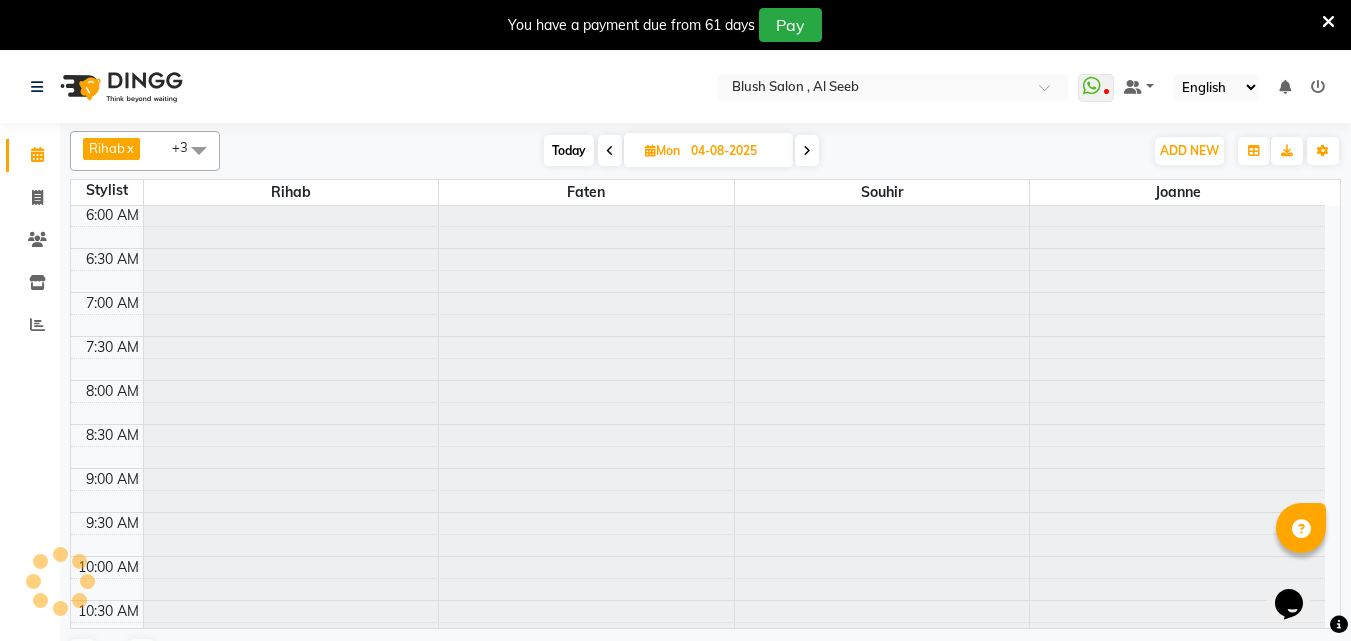 scroll, scrollTop: 1497, scrollLeft: 0, axis: vertical 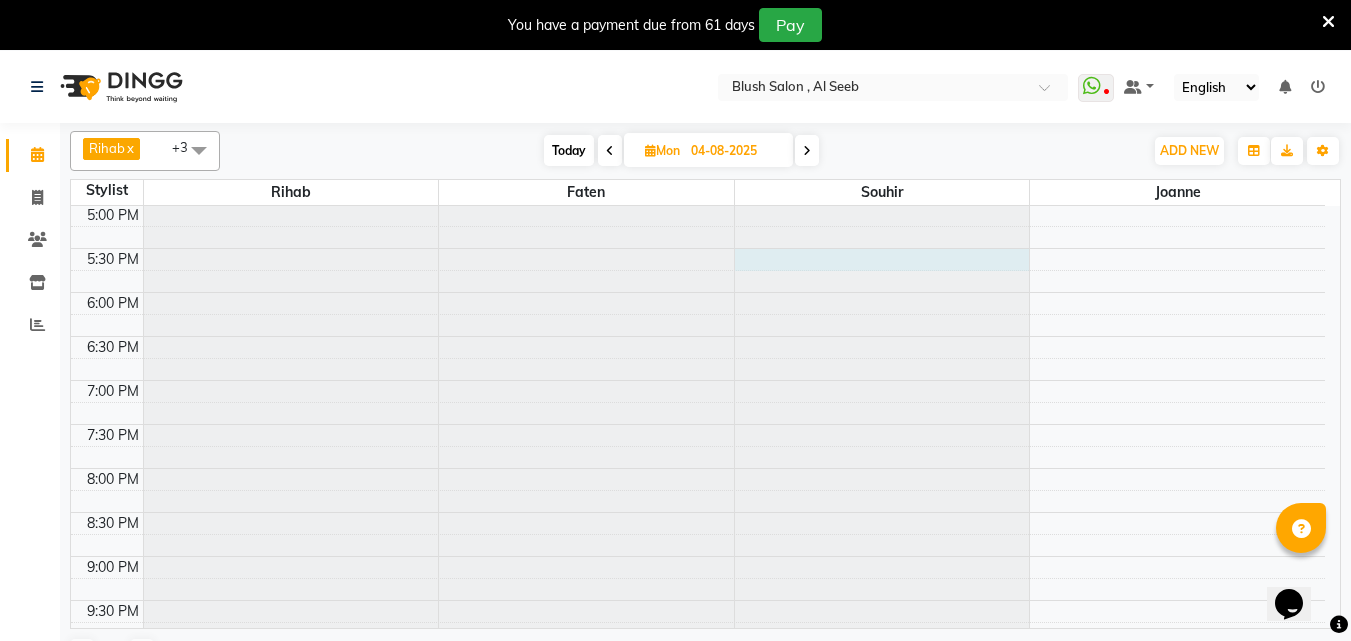 click at bounding box center [882, -1291] 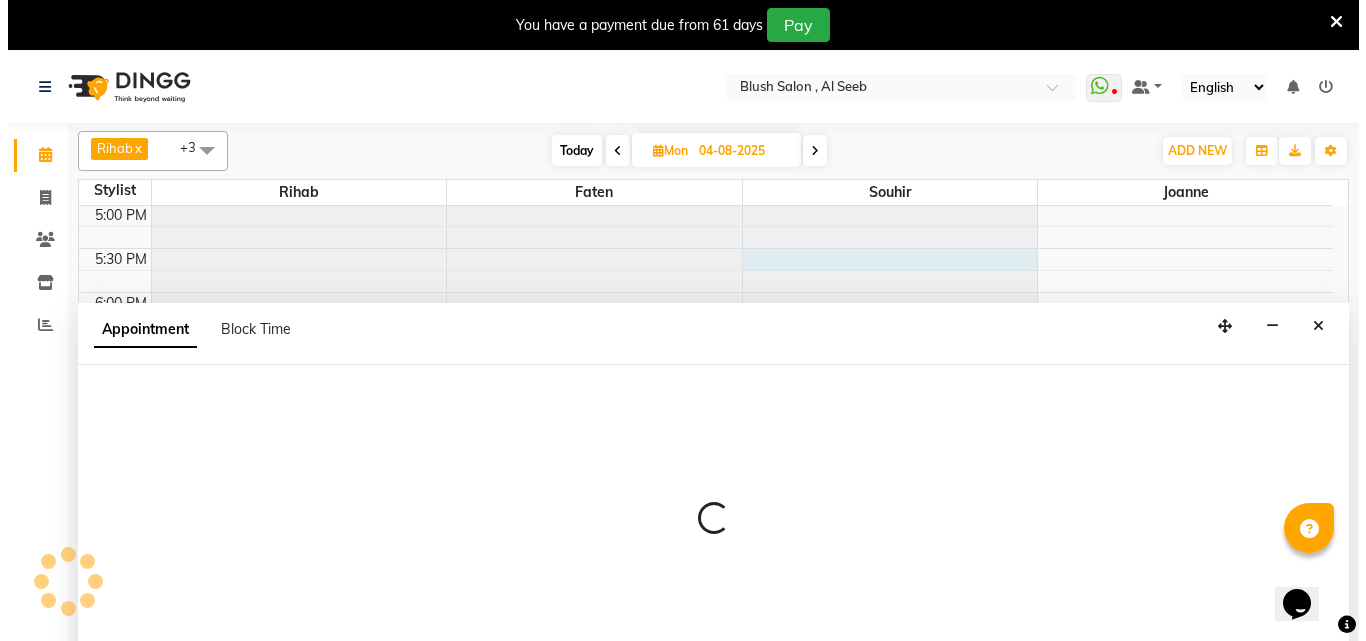 scroll, scrollTop: 53, scrollLeft: 0, axis: vertical 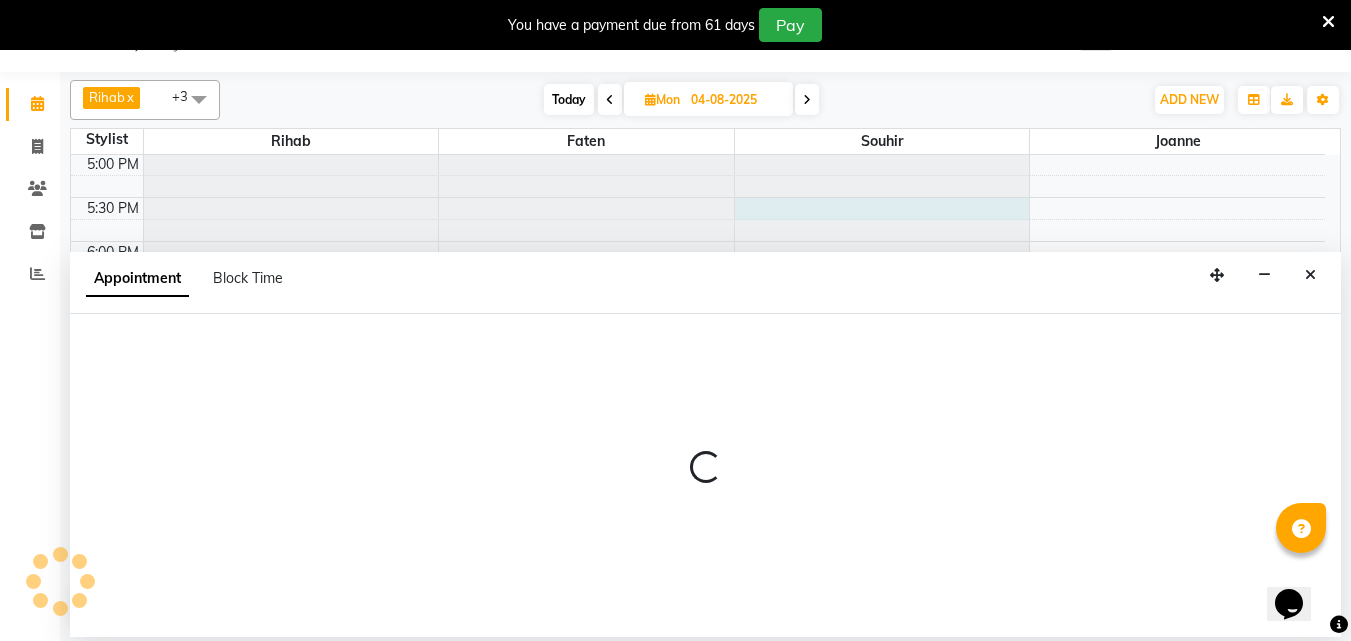 select on "40671" 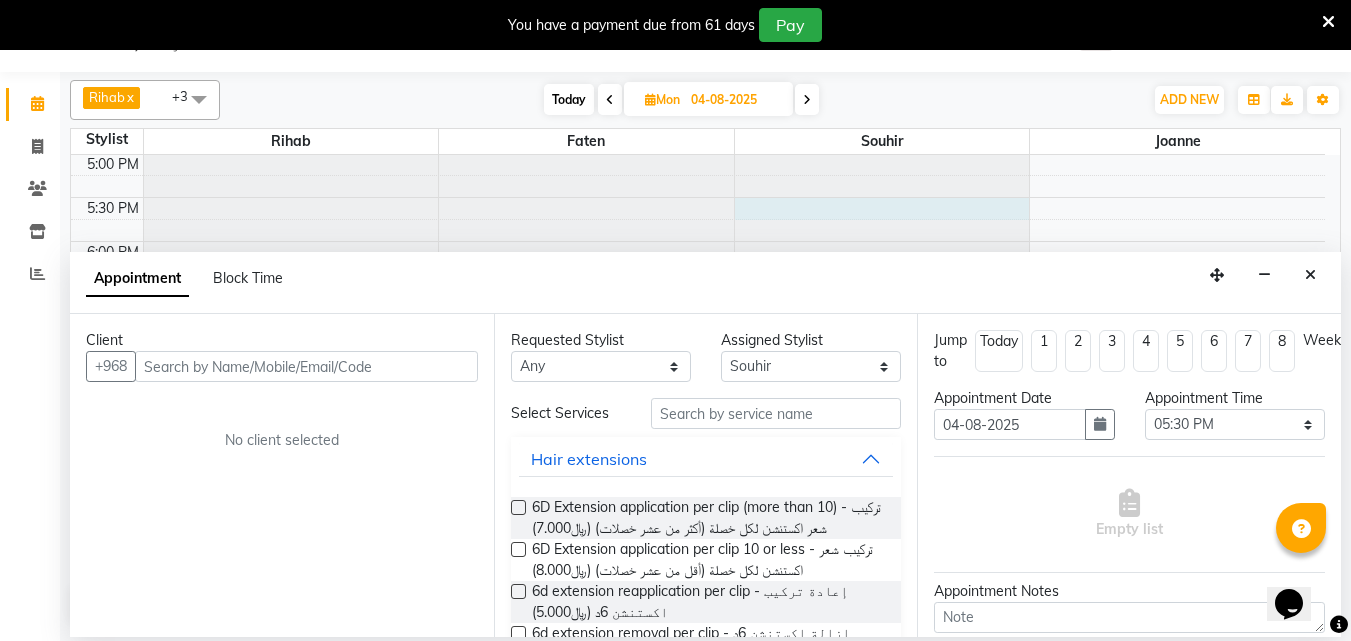 click at bounding box center [306, 366] 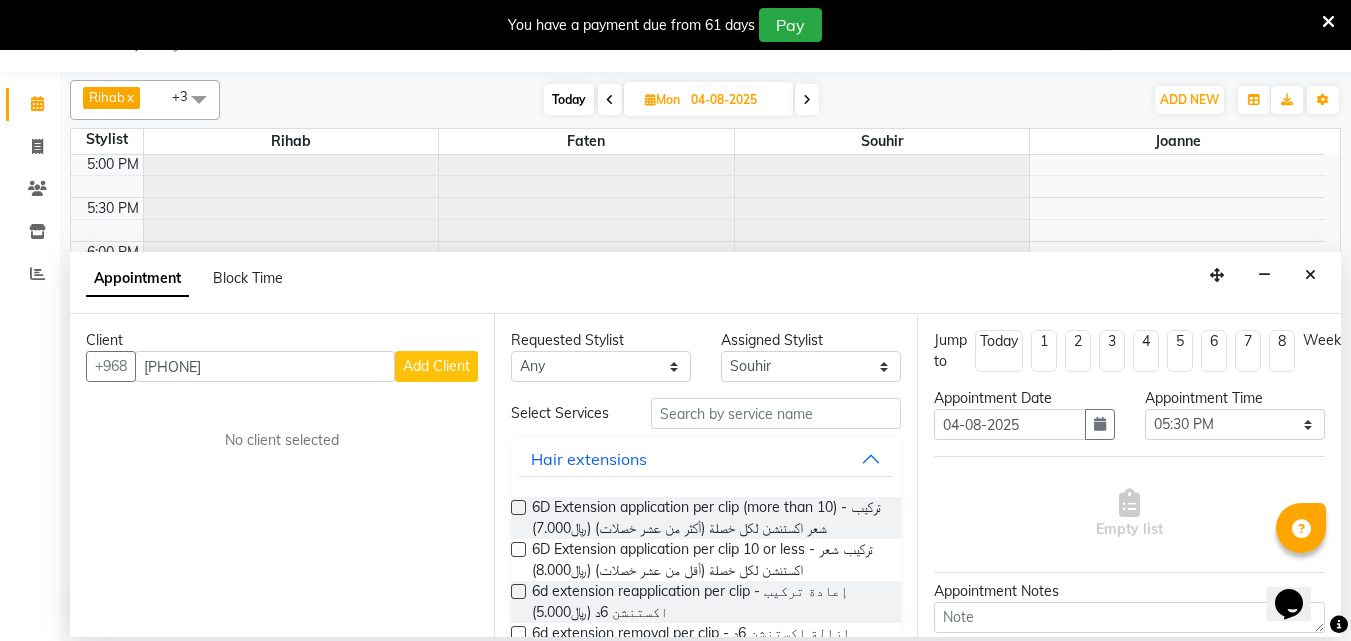 type on "[PHONE]" 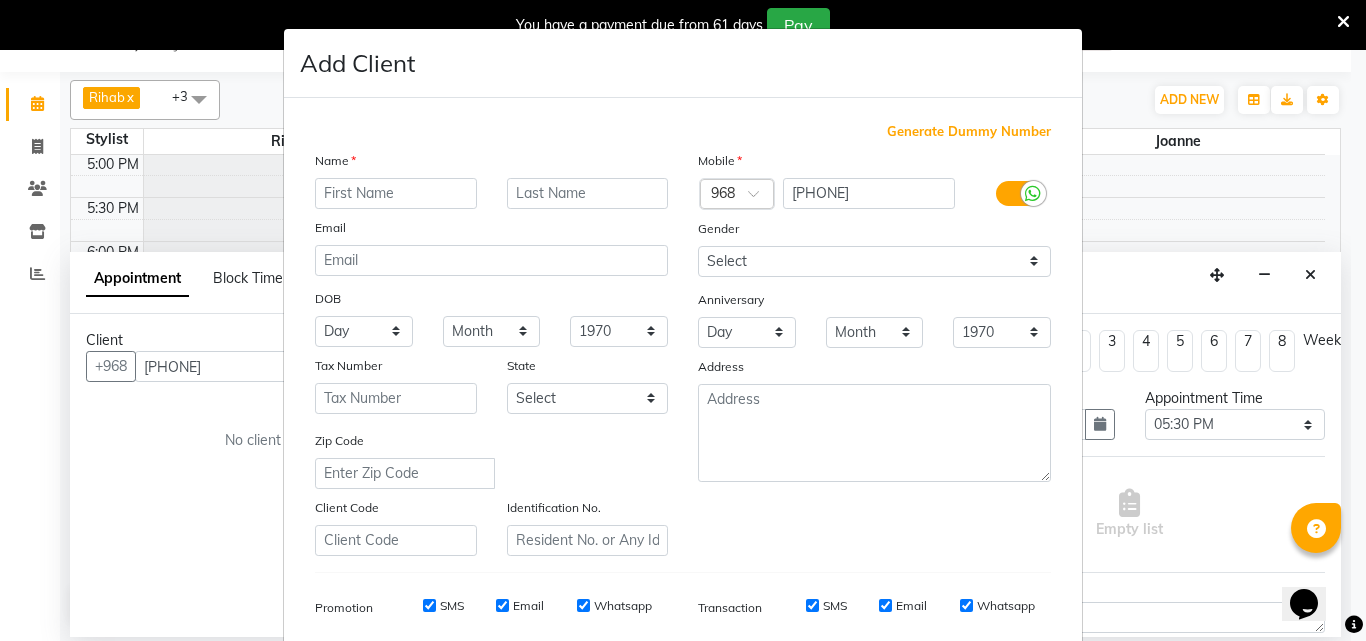click at bounding box center [396, 193] 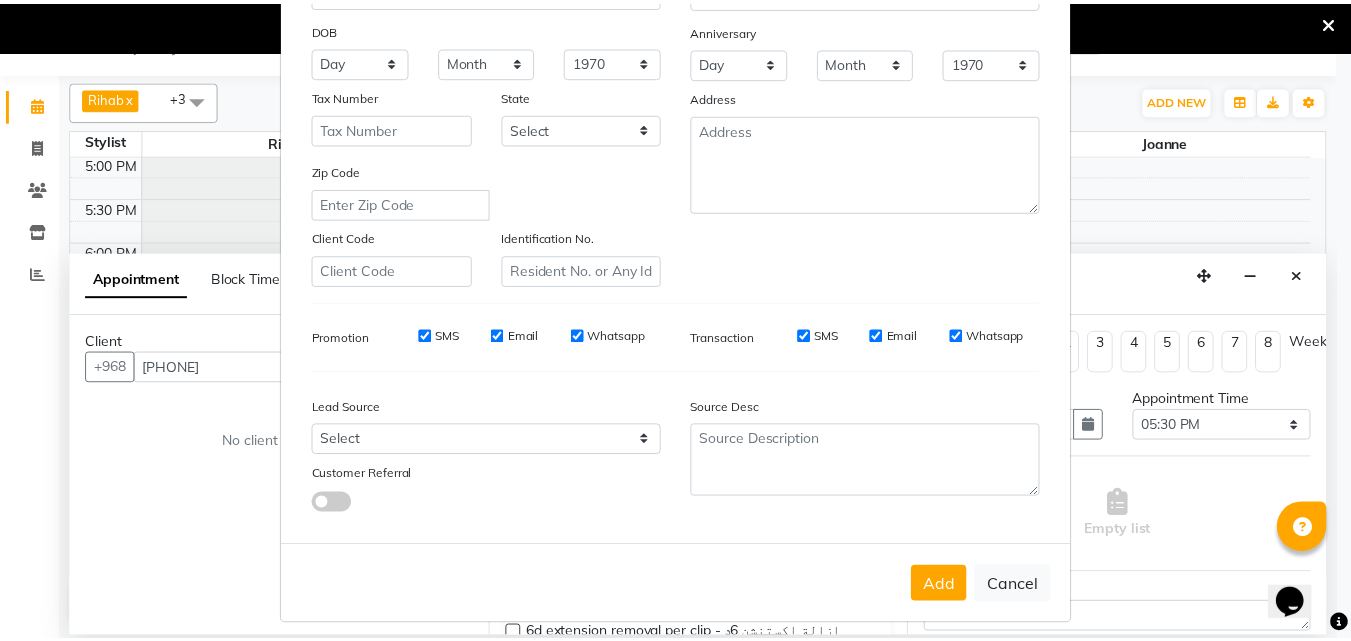 scroll, scrollTop: 327, scrollLeft: 0, axis: vertical 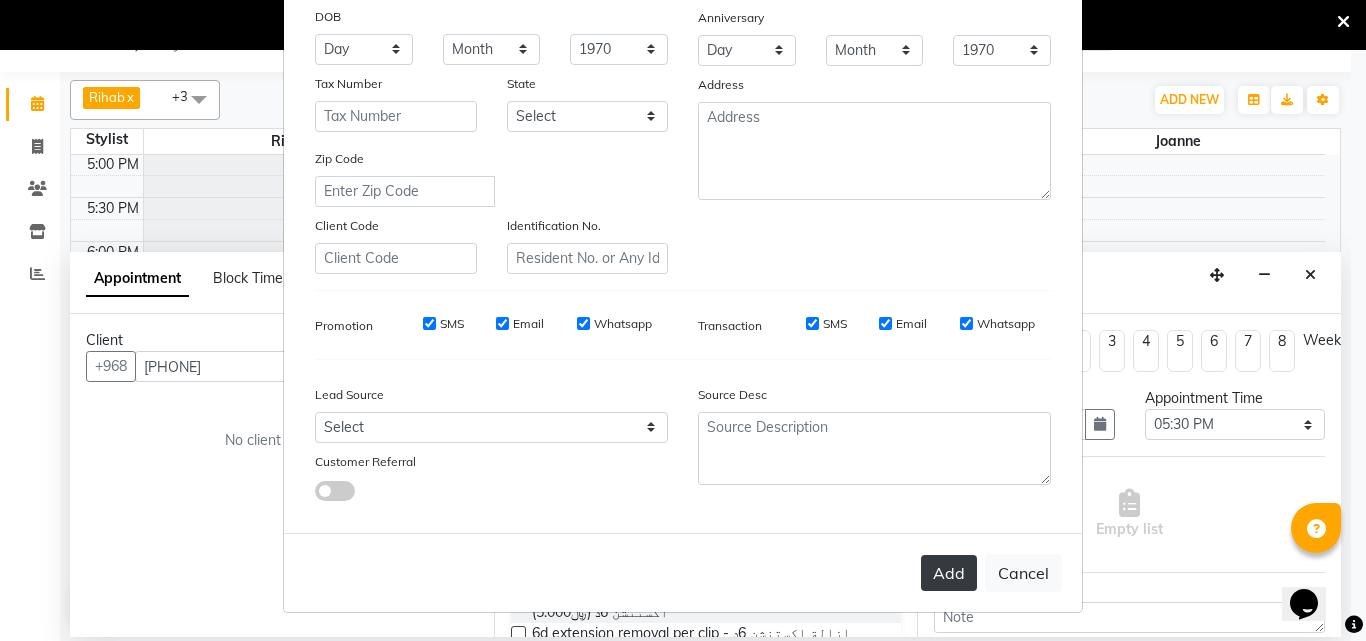type on "[NAME]" 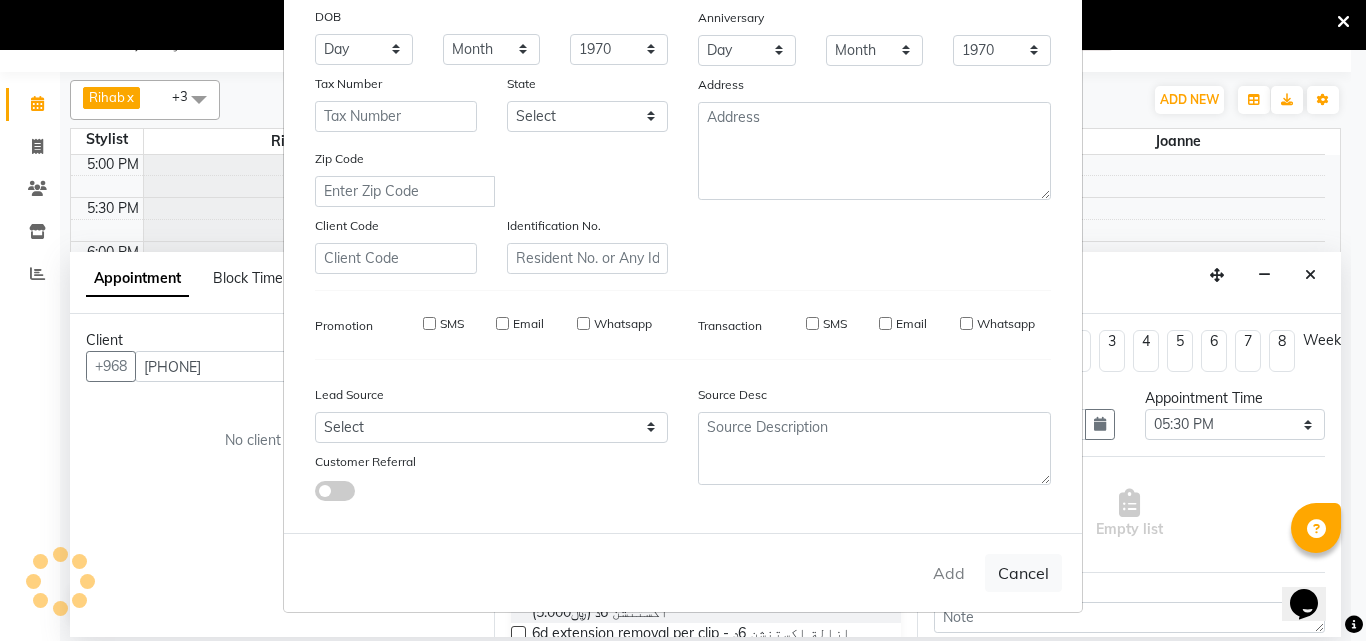 type on "94****99" 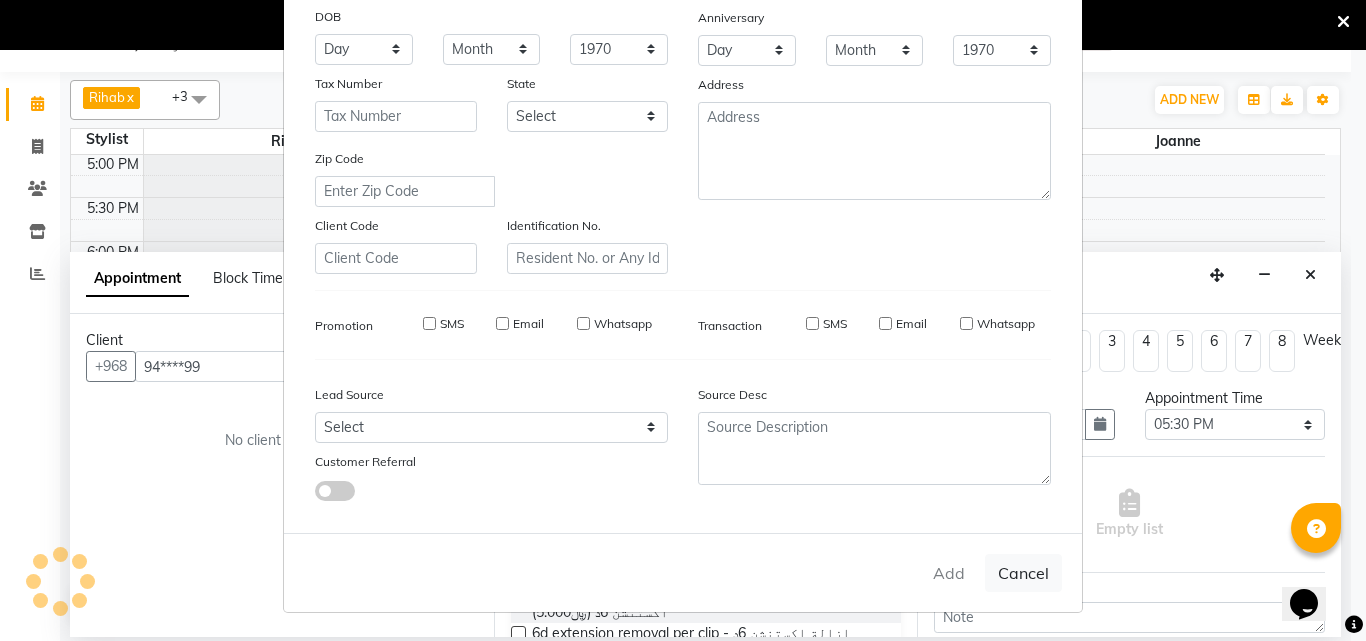 type 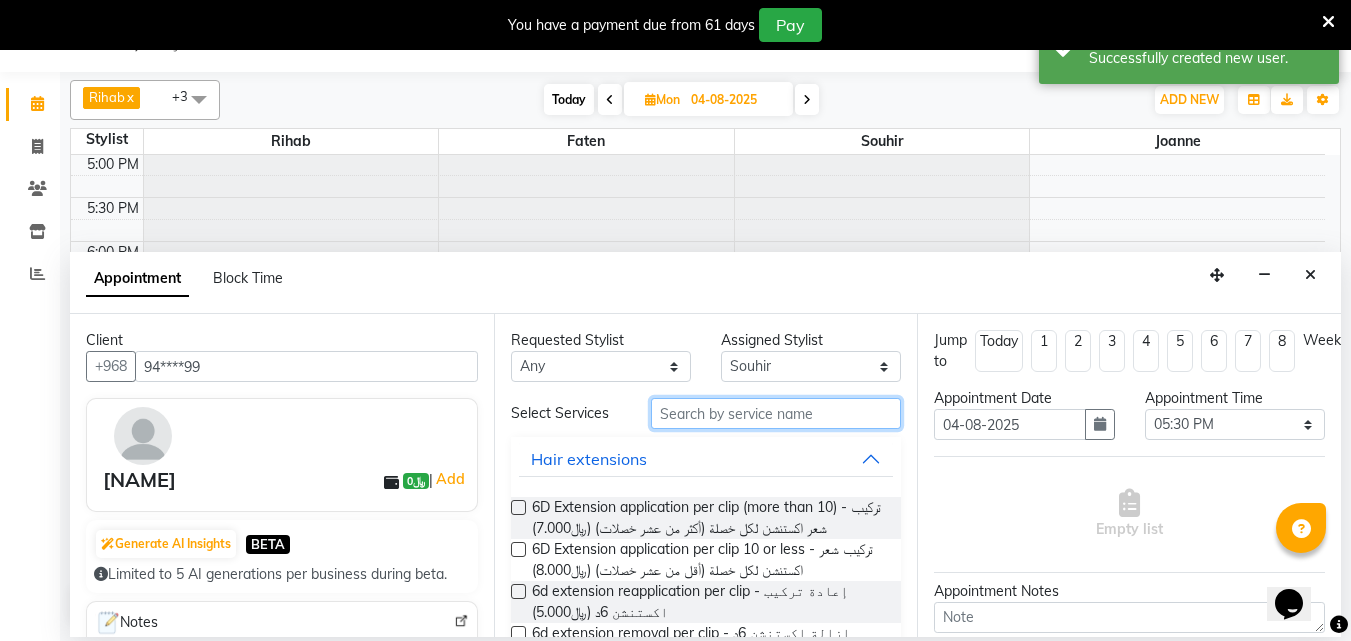 click at bounding box center [776, 413] 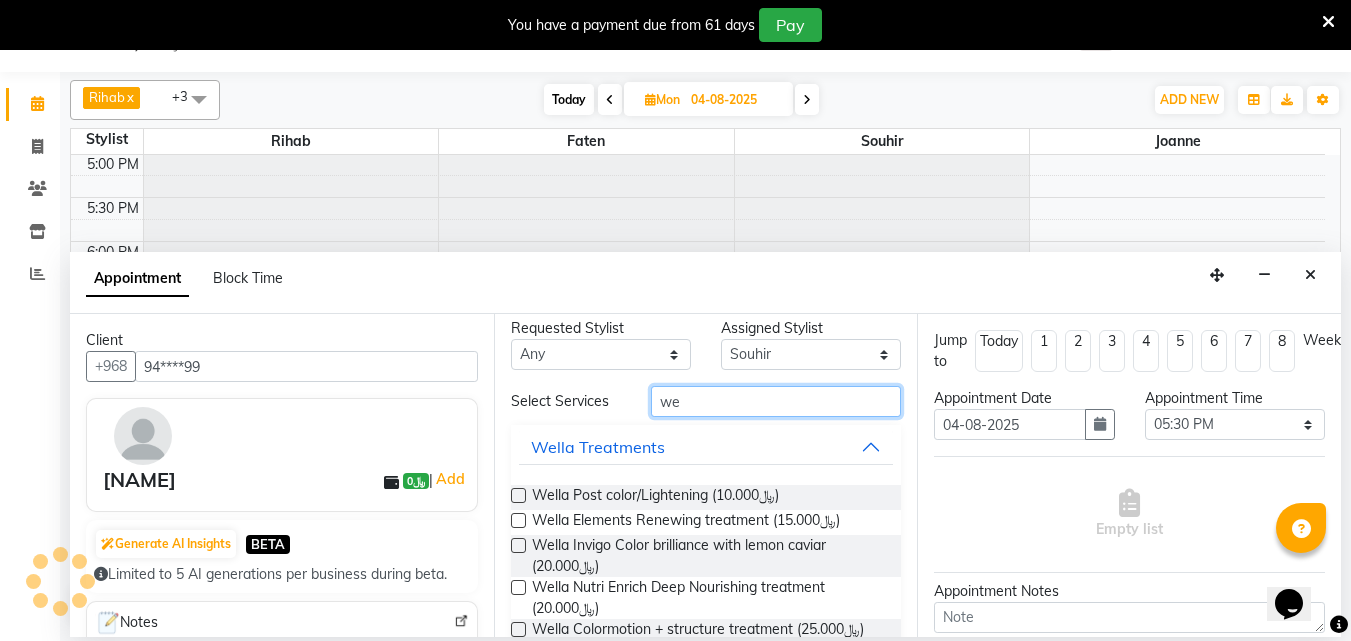scroll, scrollTop: 0, scrollLeft: 0, axis: both 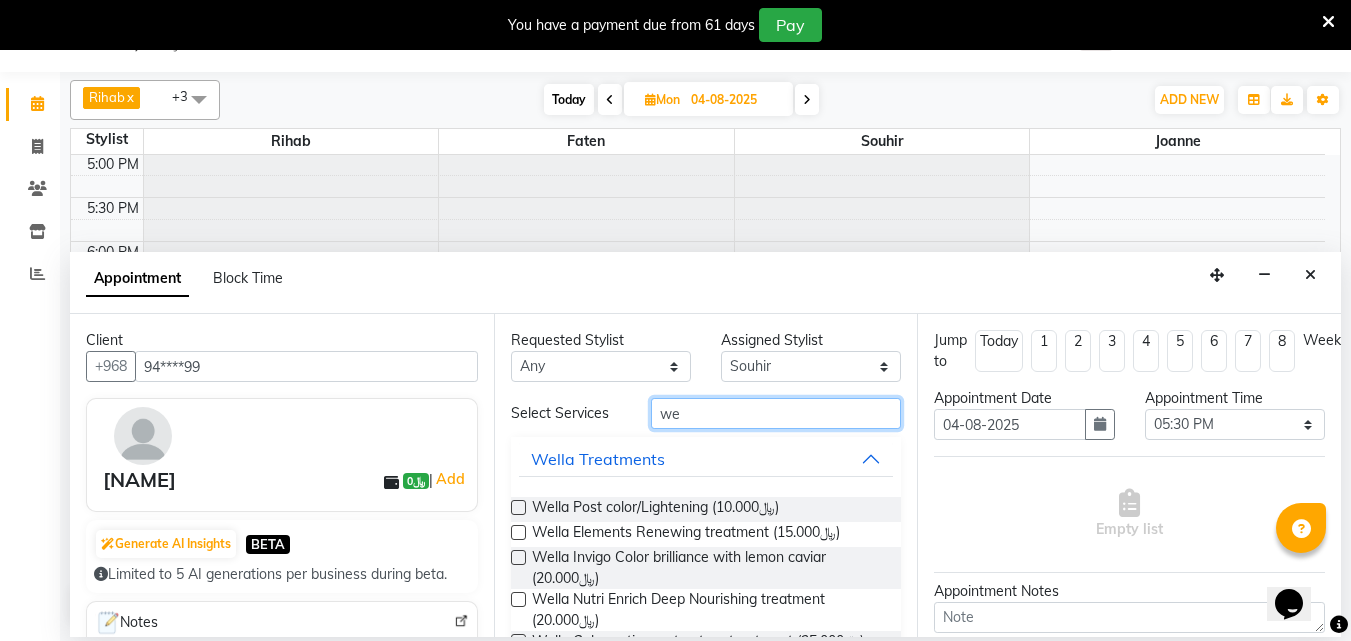 click on "we" at bounding box center [776, 413] 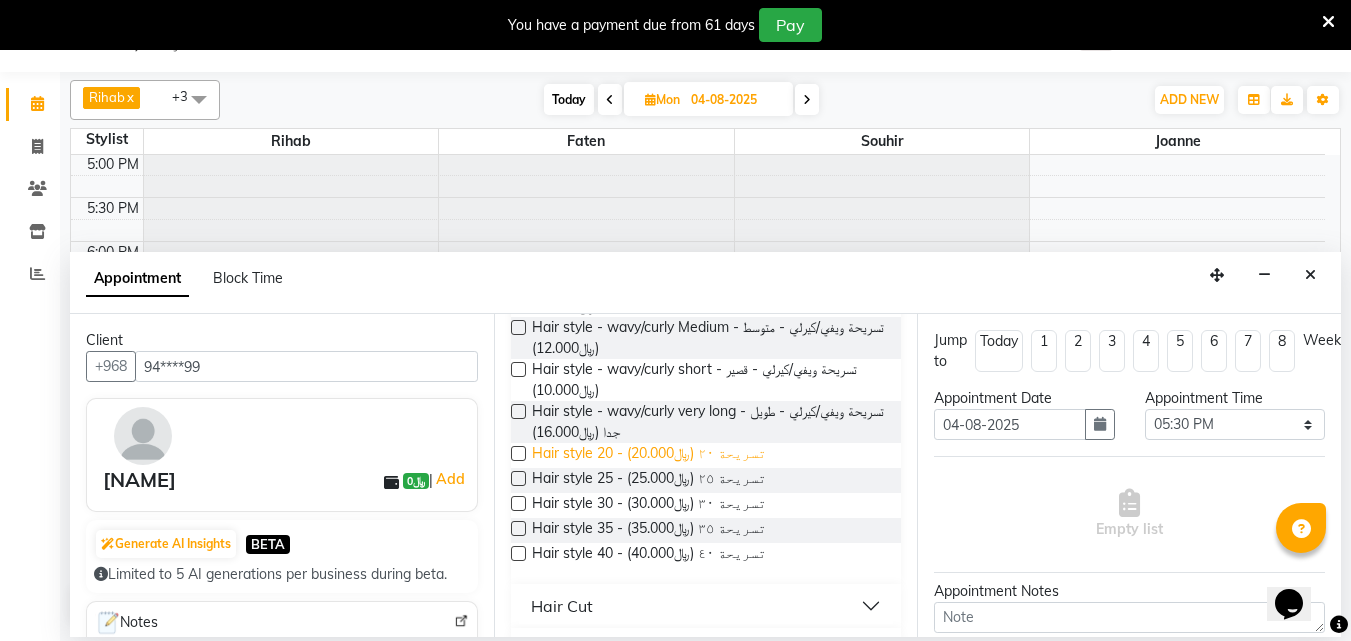 scroll, scrollTop: 200, scrollLeft: 0, axis: vertical 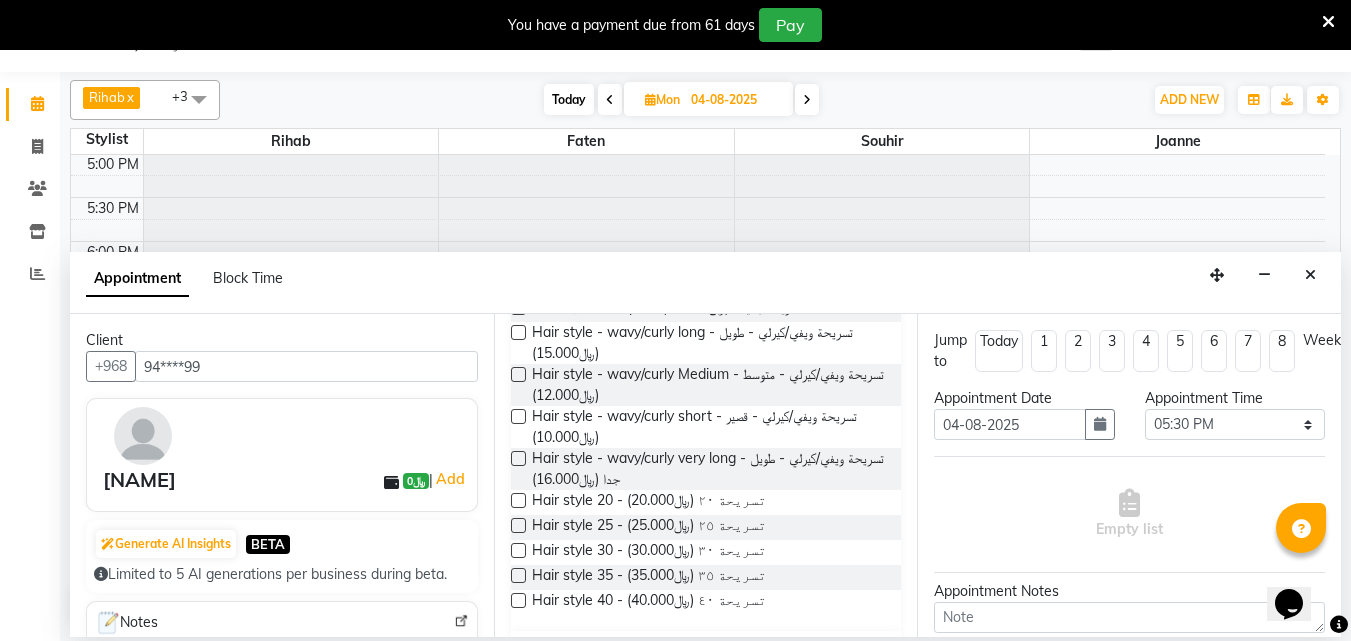 type on "st" 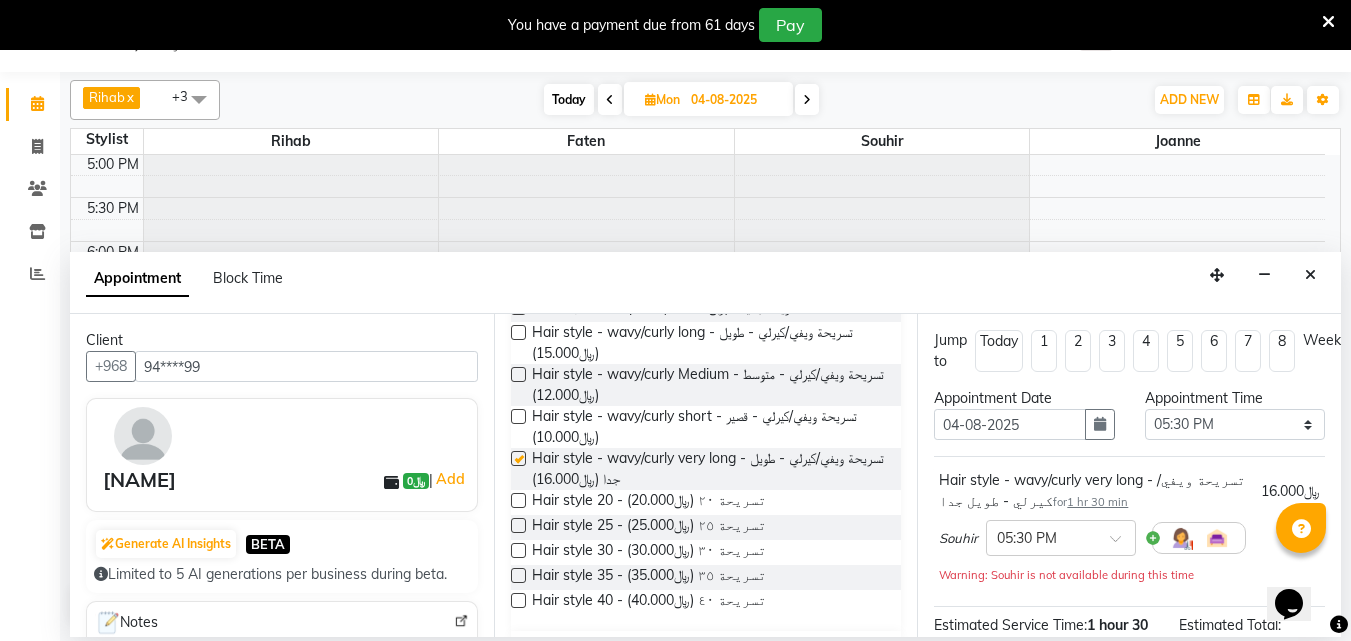 checkbox on "false" 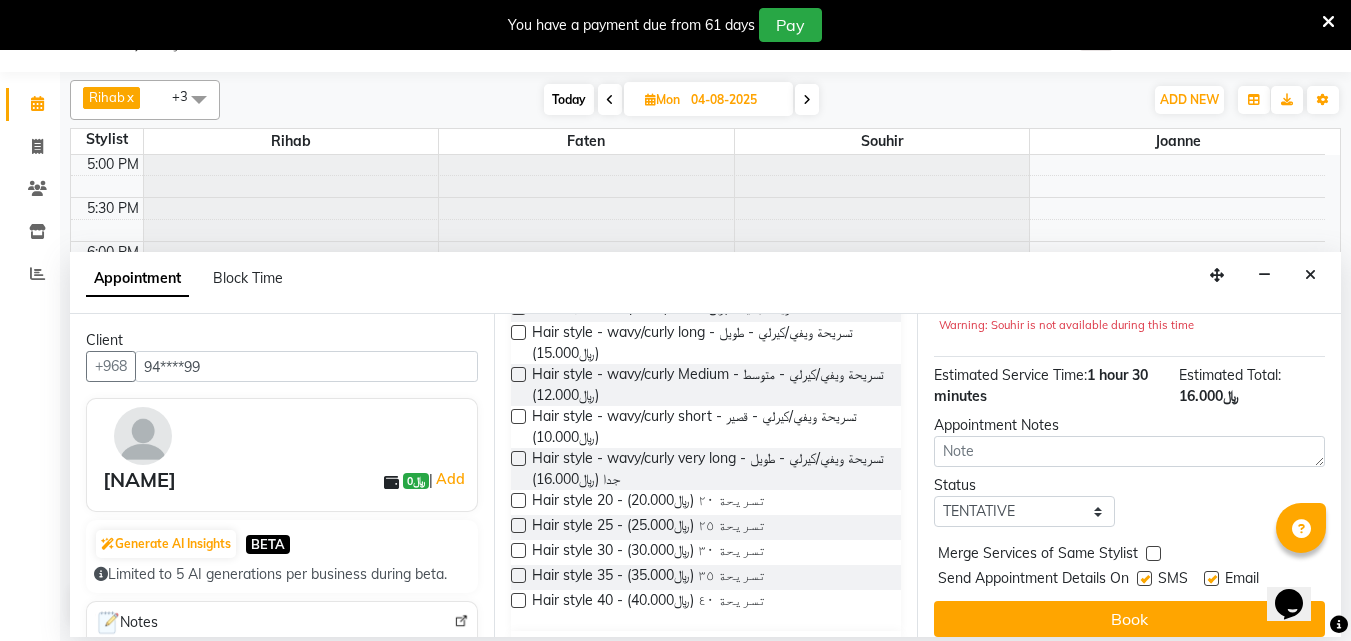 scroll, scrollTop: 302, scrollLeft: 0, axis: vertical 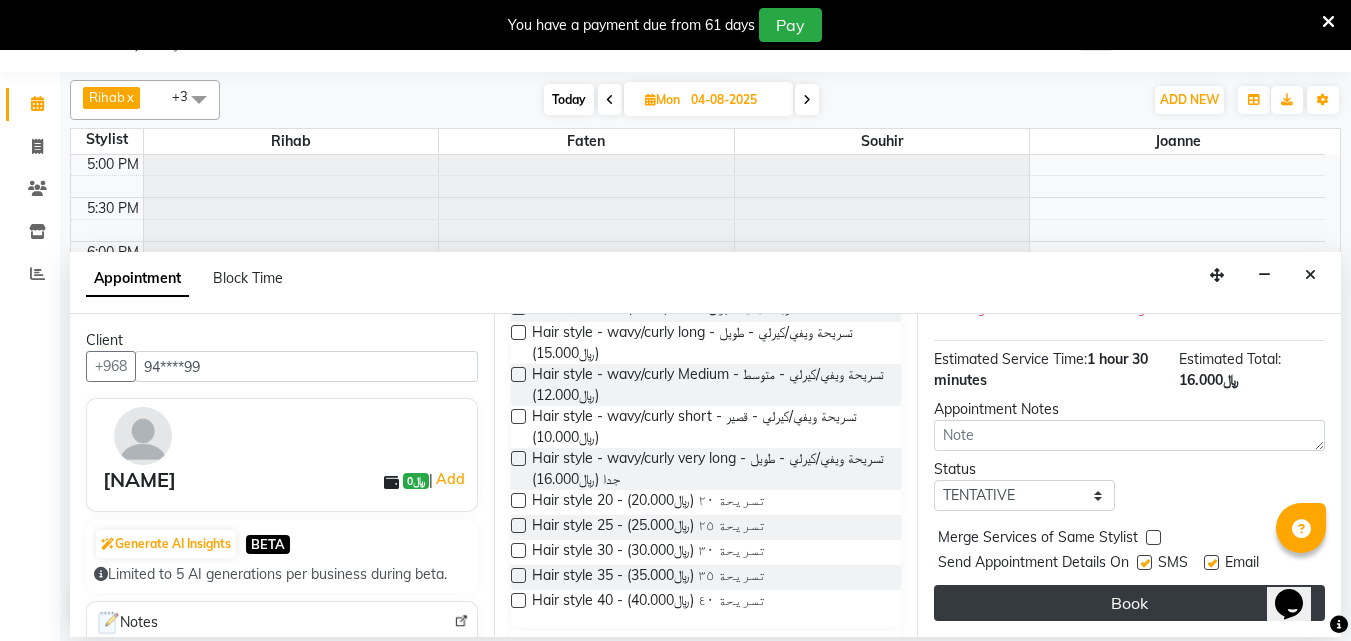 click on "Book" at bounding box center (1129, 603) 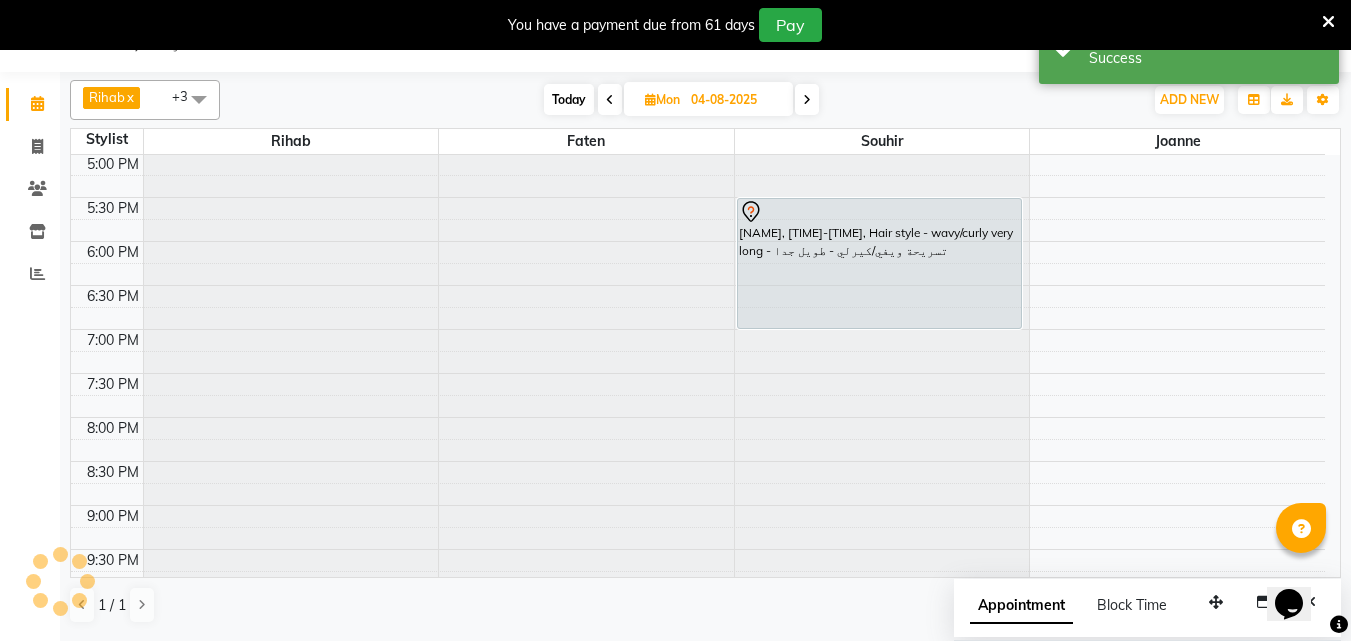 scroll, scrollTop: 0, scrollLeft: 0, axis: both 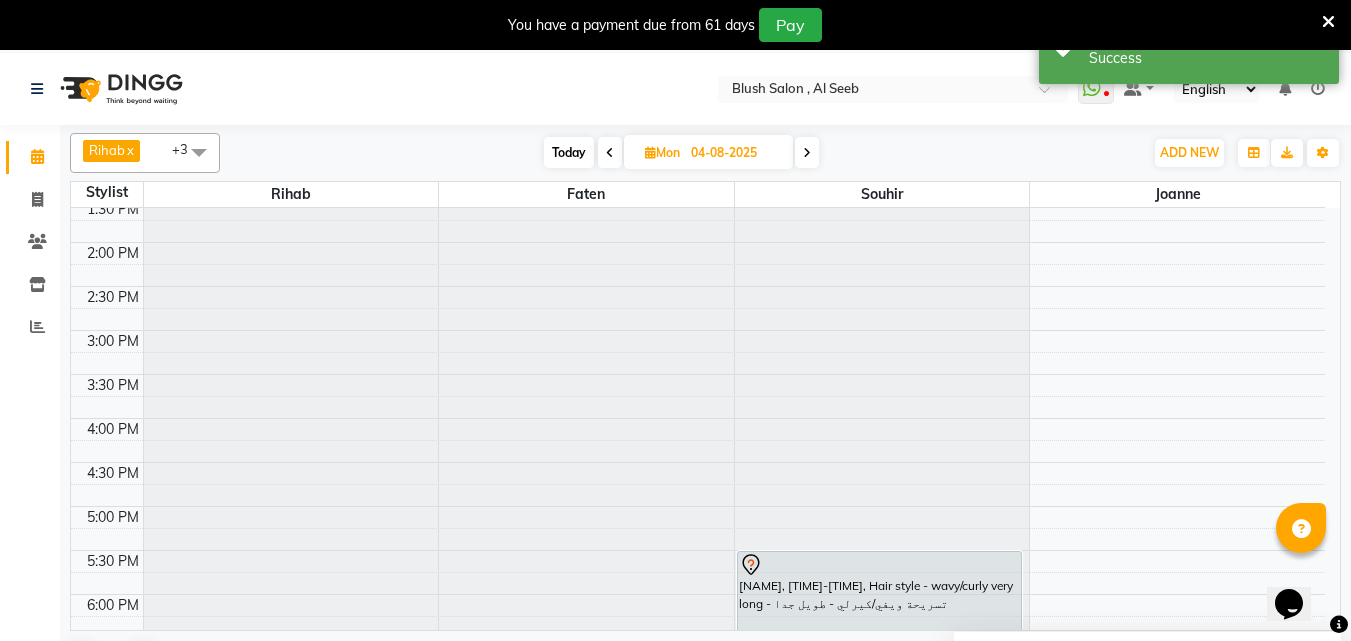 click on "Today" at bounding box center (569, 152) 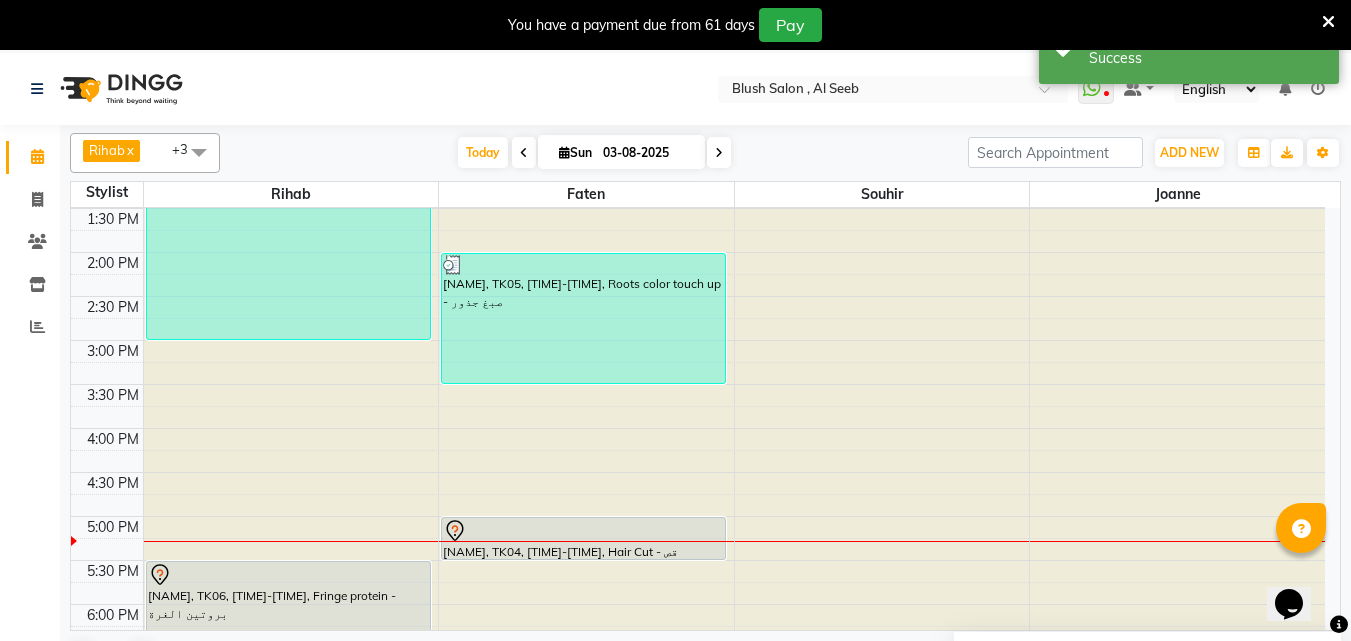 scroll, scrollTop: 1264, scrollLeft: 0, axis: vertical 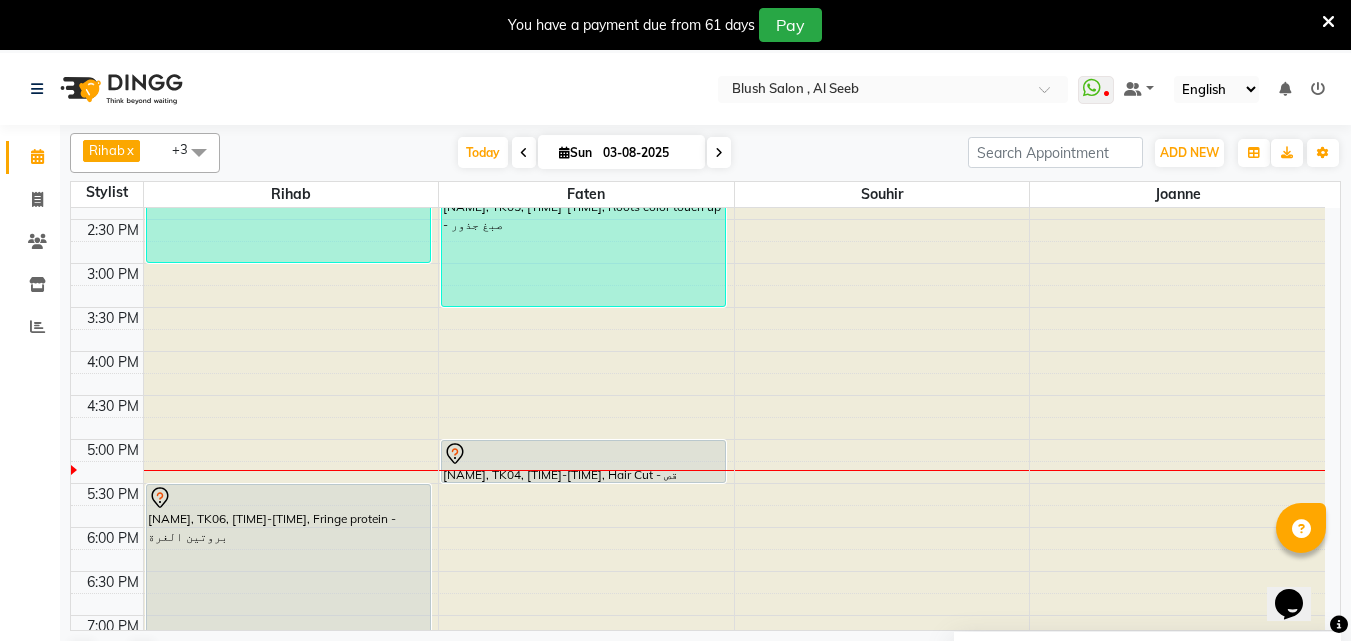 click at bounding box center (583, 454) 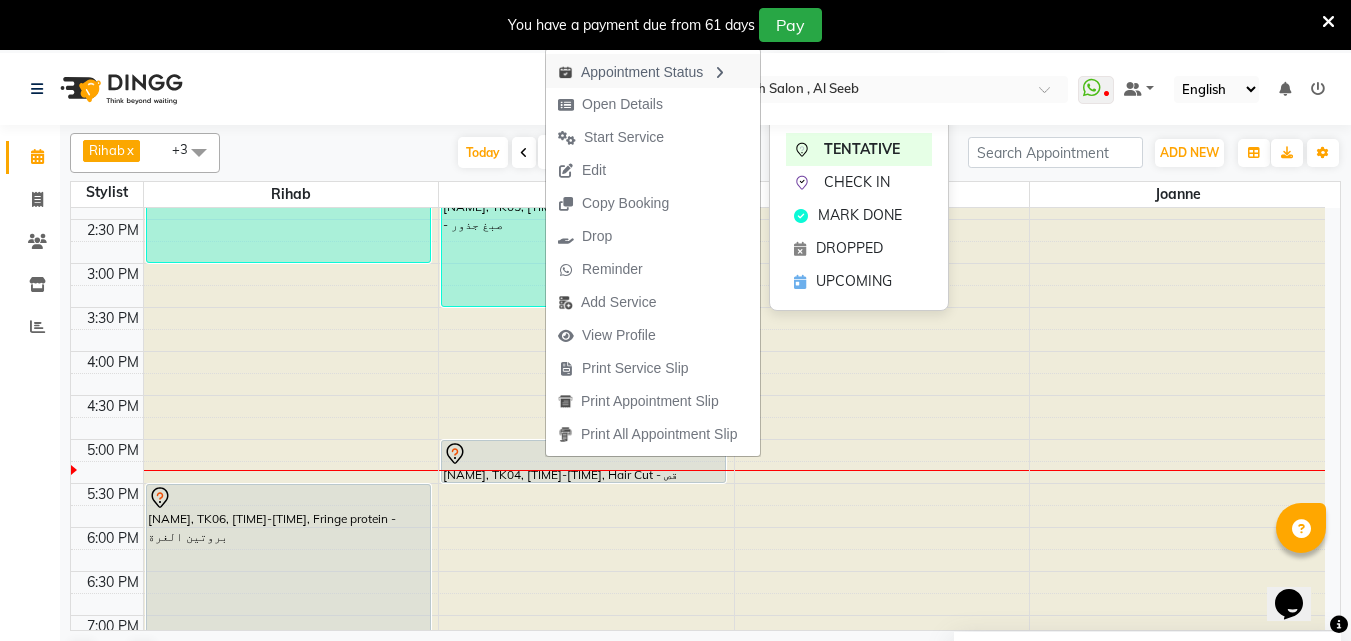 click on "Appointment Status" at bounding box center (653, 71) 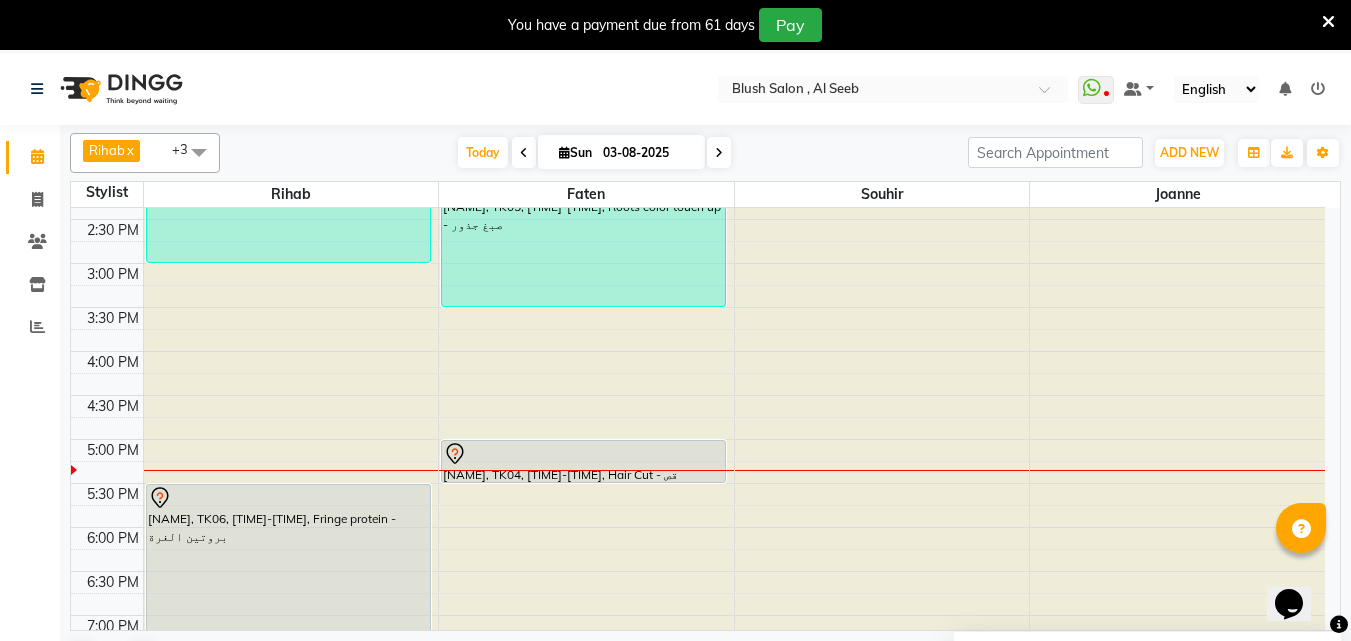 click at bounding box center (583, 454) 